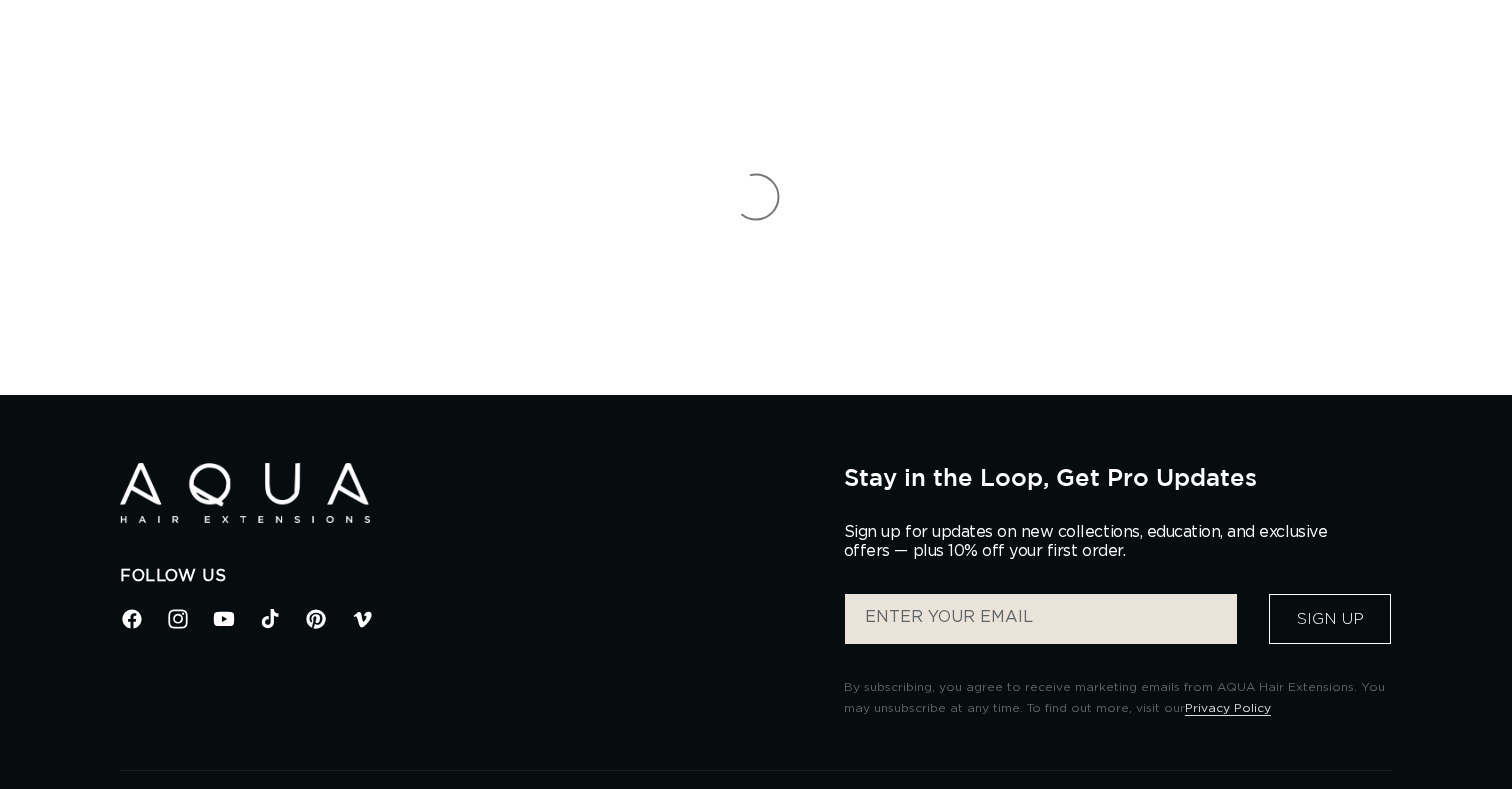 scroll, scrollTop: 0, scrollLeft: 0, axis: both 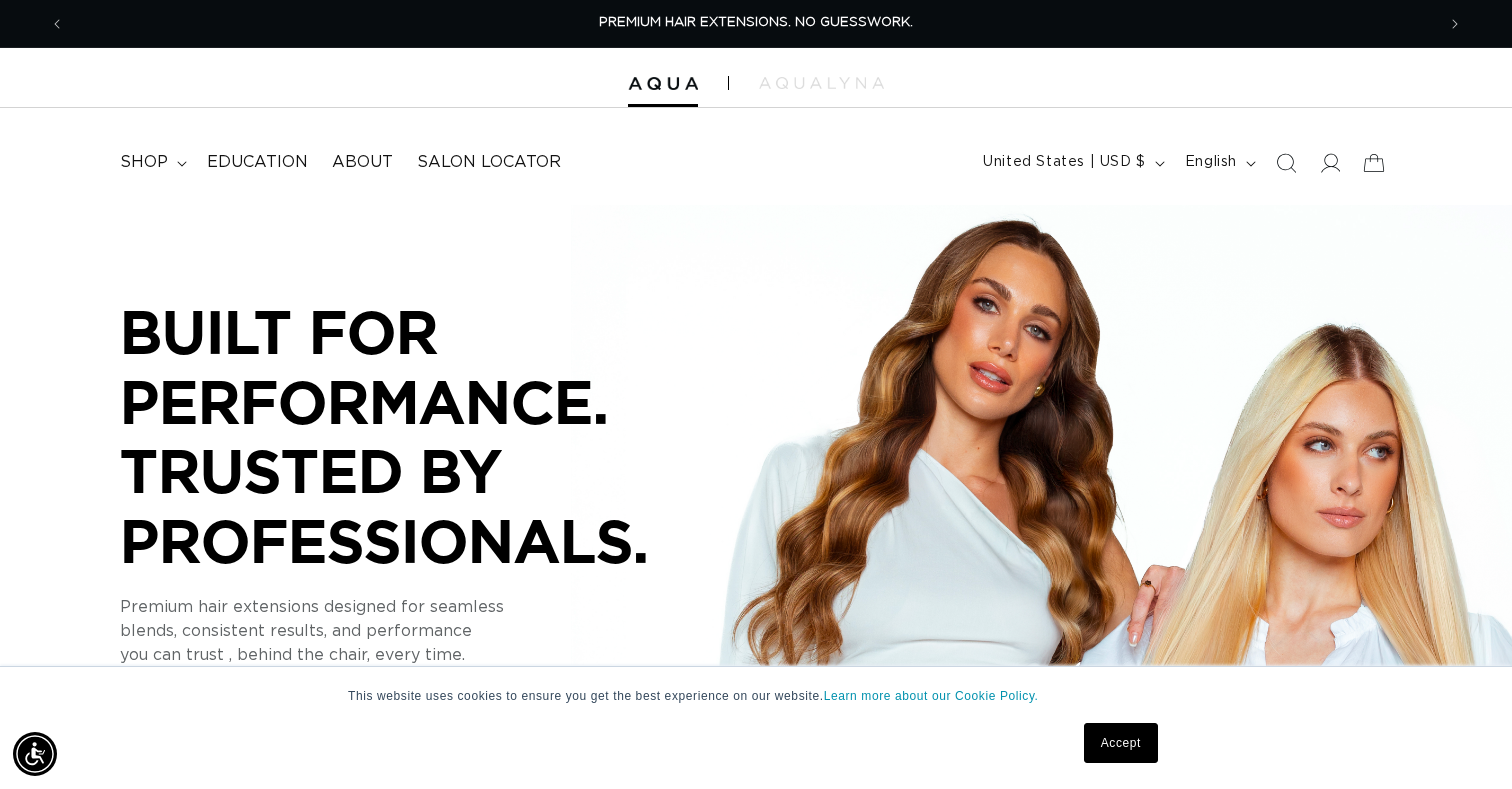 click on "Accept" at bounding box center [1121, 743] 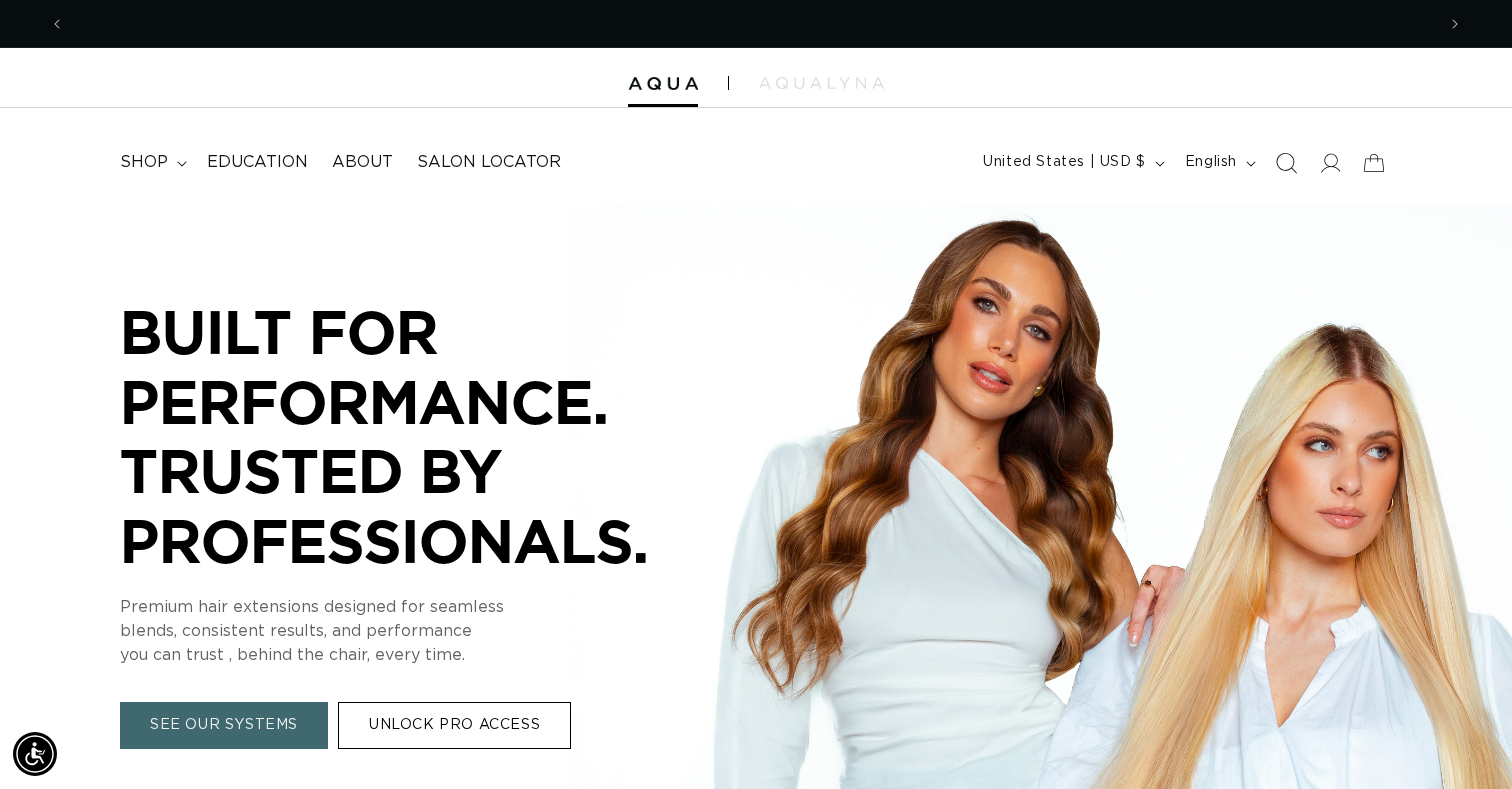 scroll, scrollTop: 0, scrollLeft: 1370, axis: horizontal 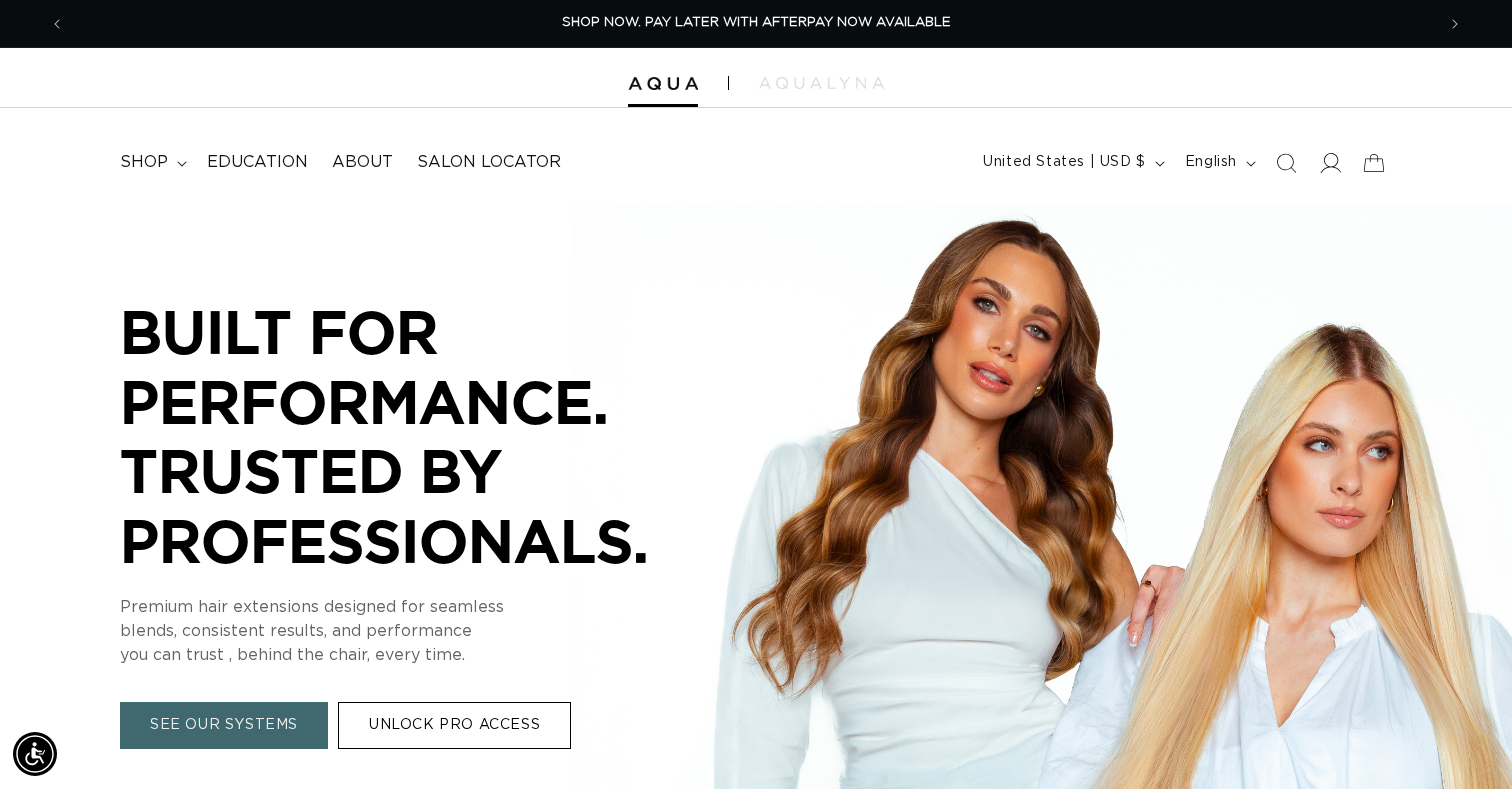 click 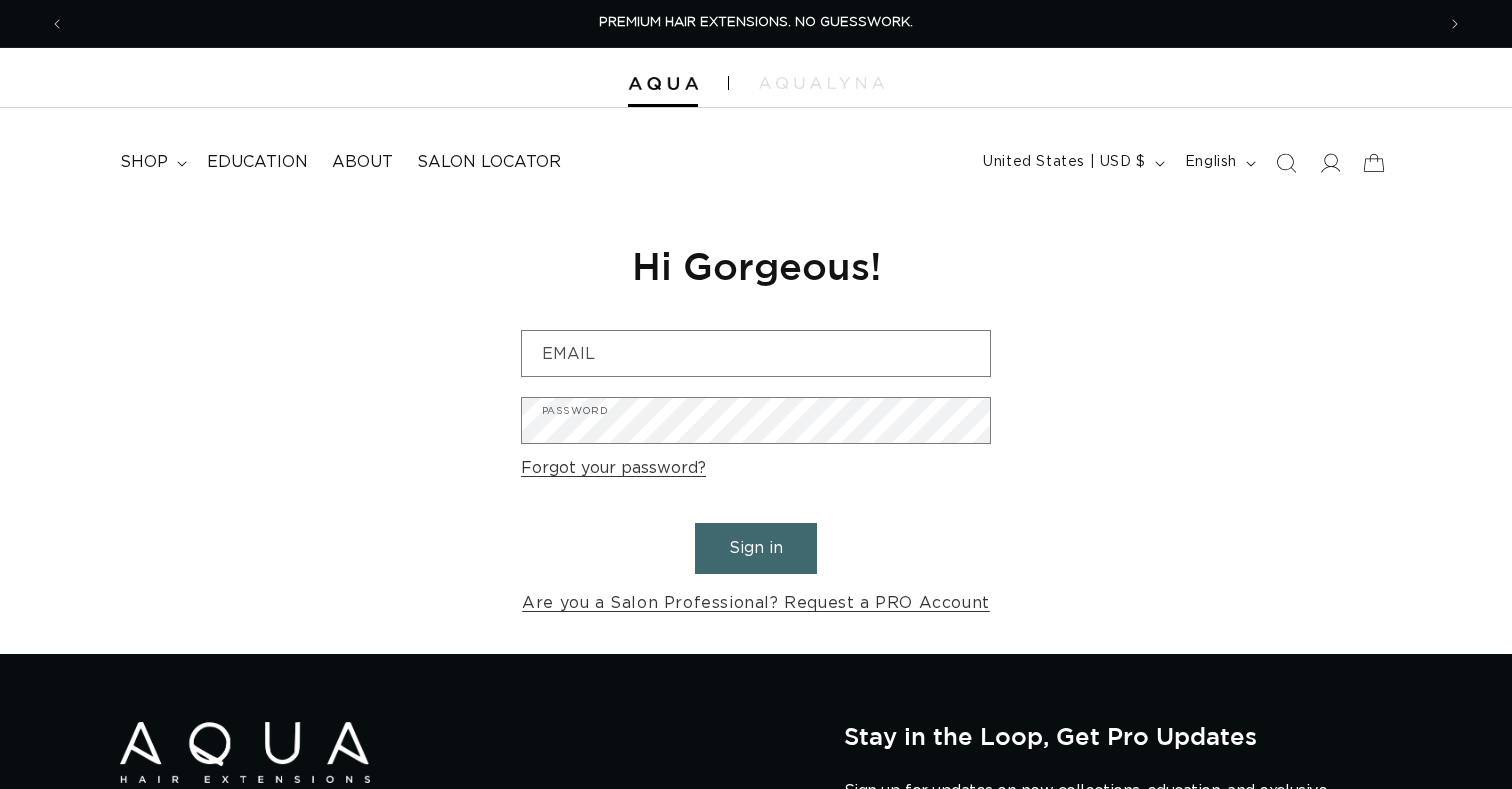 scroll, scrollTop: 0, scrollLeft: 0, axis: both 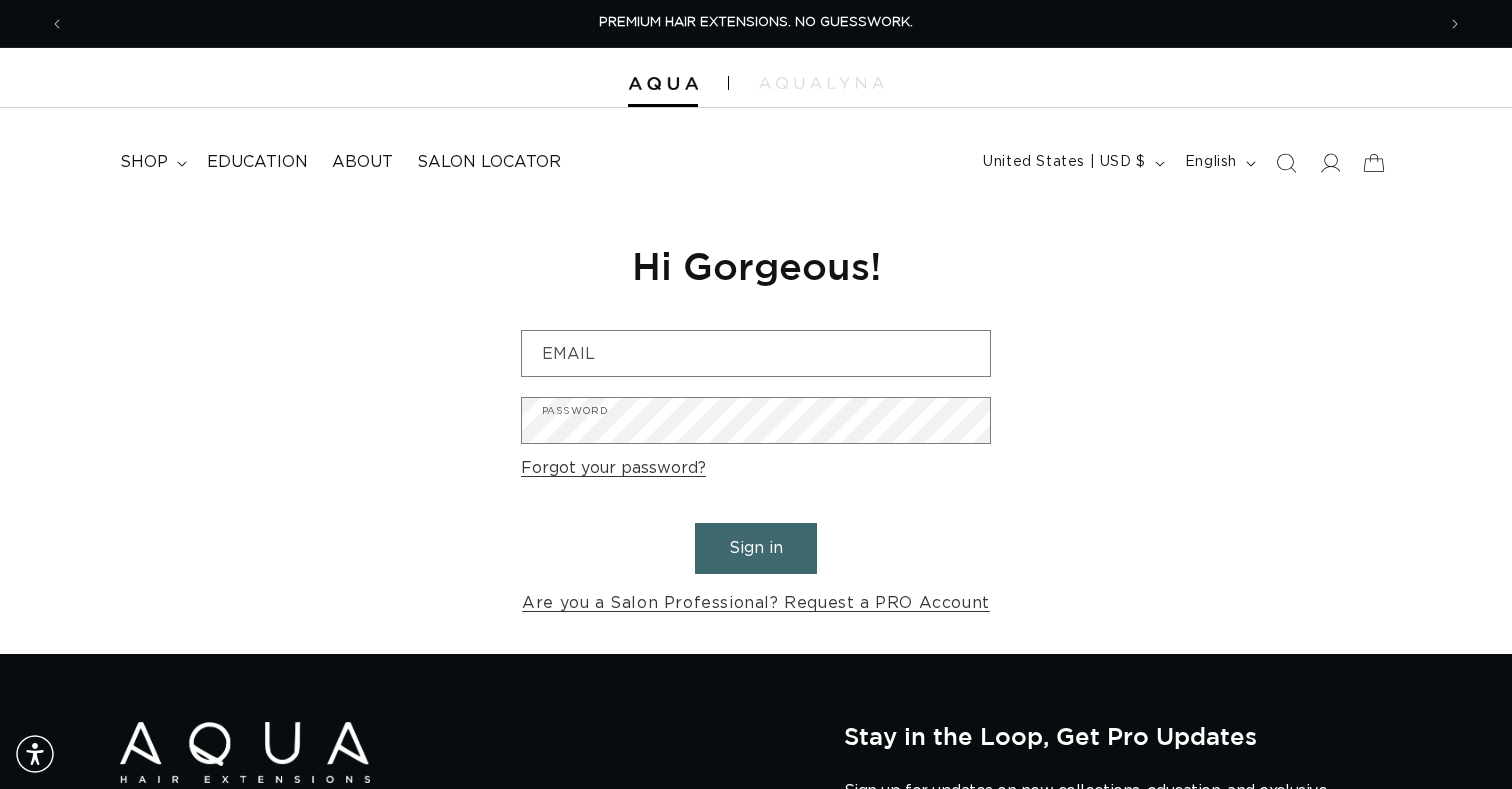 click on "Reset your password
We will send you an email to reset your password
Email
Submit
Cancel
Hi Gorgeous!
Email
Password
Forgot your password?
Sign in
Are you a Salon Professional? Request a PRO Account" at bounding box center [756, 429] 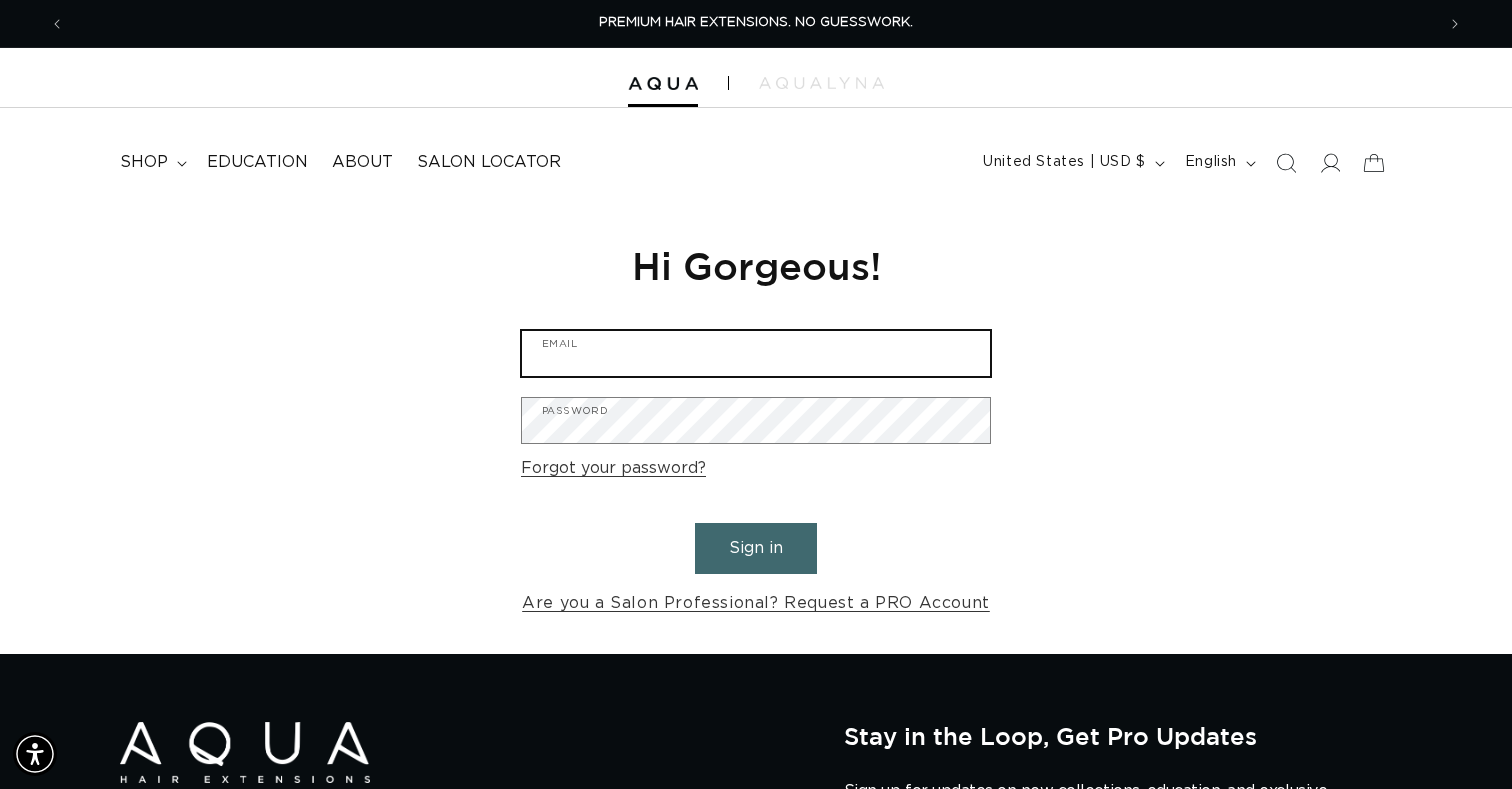 click on "Email" at bounding box center (756, 353) 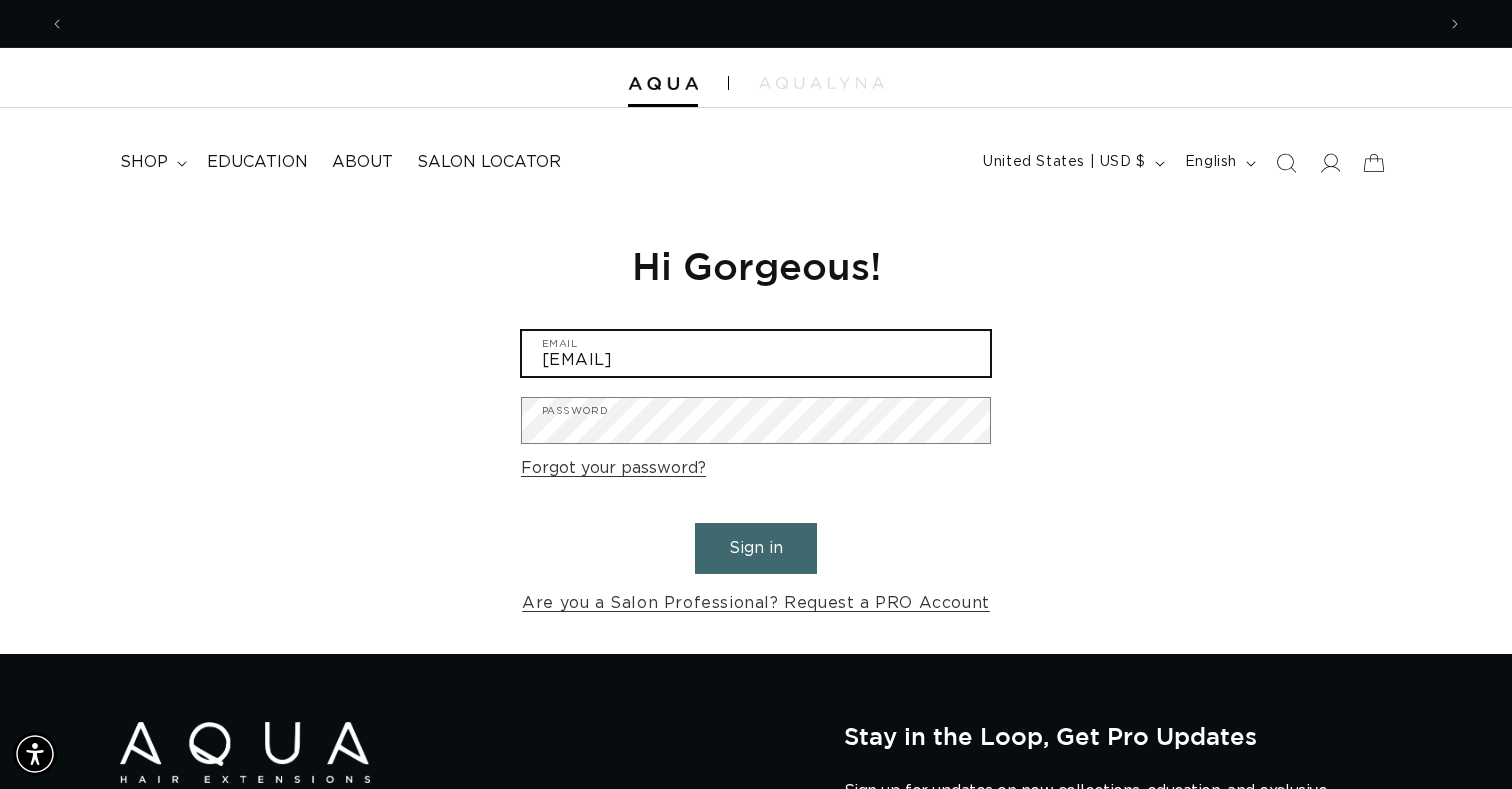 scroll, scrollTop: 0, scrollLeft: 2740, axis: horizontal 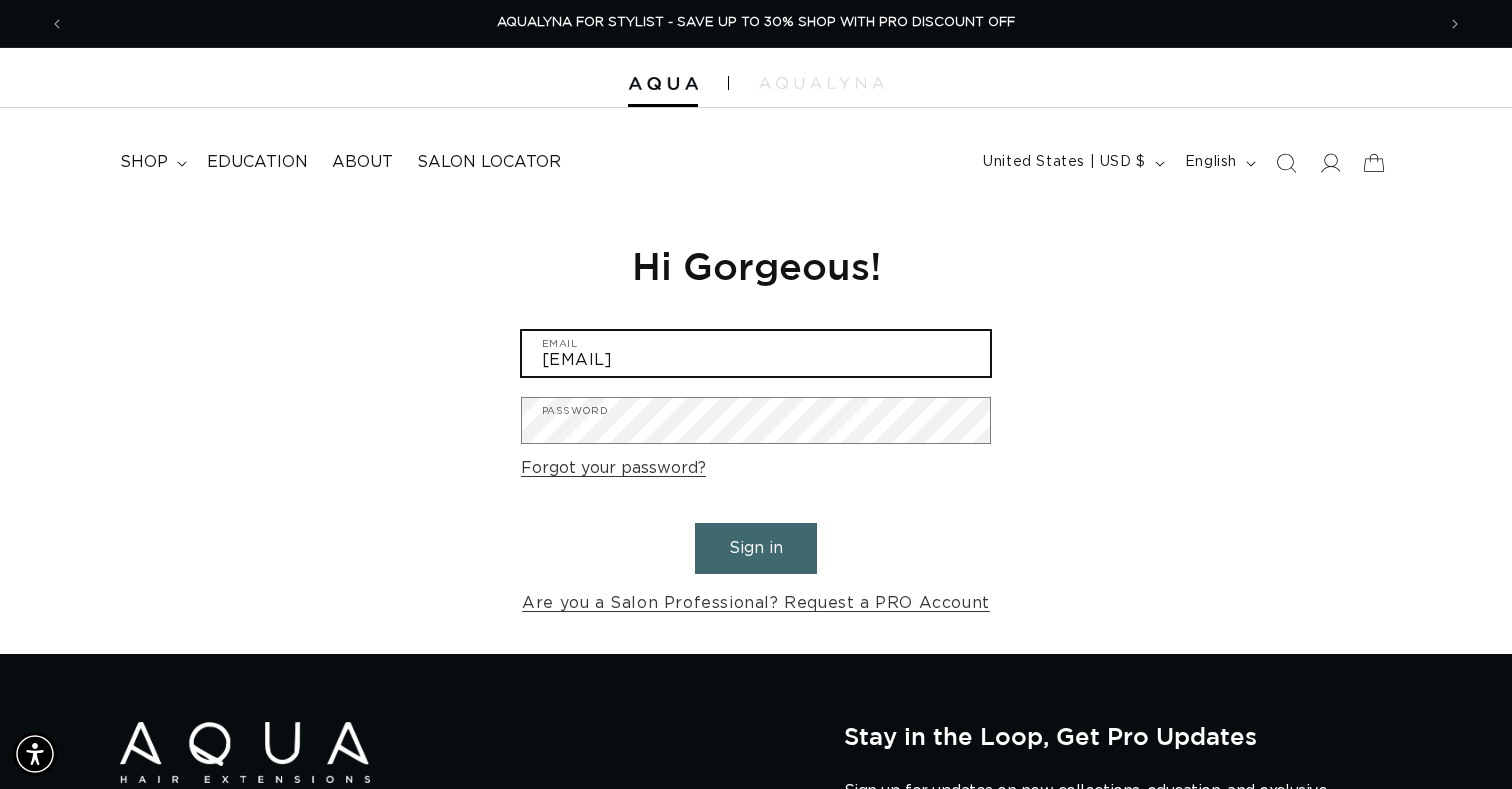 type on "aryanna@glasshouseindy.com" 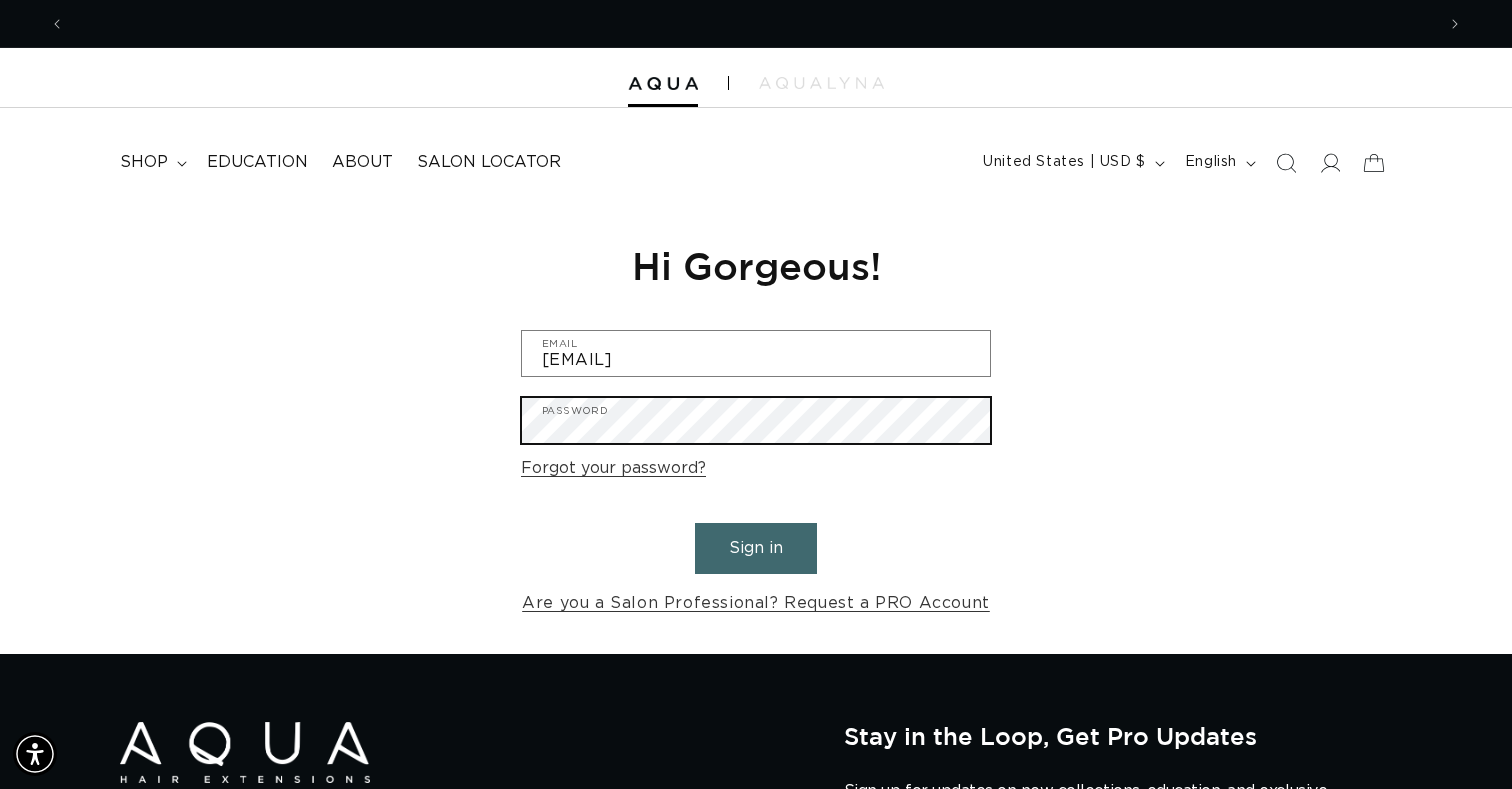 scroll, scrollTop: 0, scrollLeft: 0, axis: both 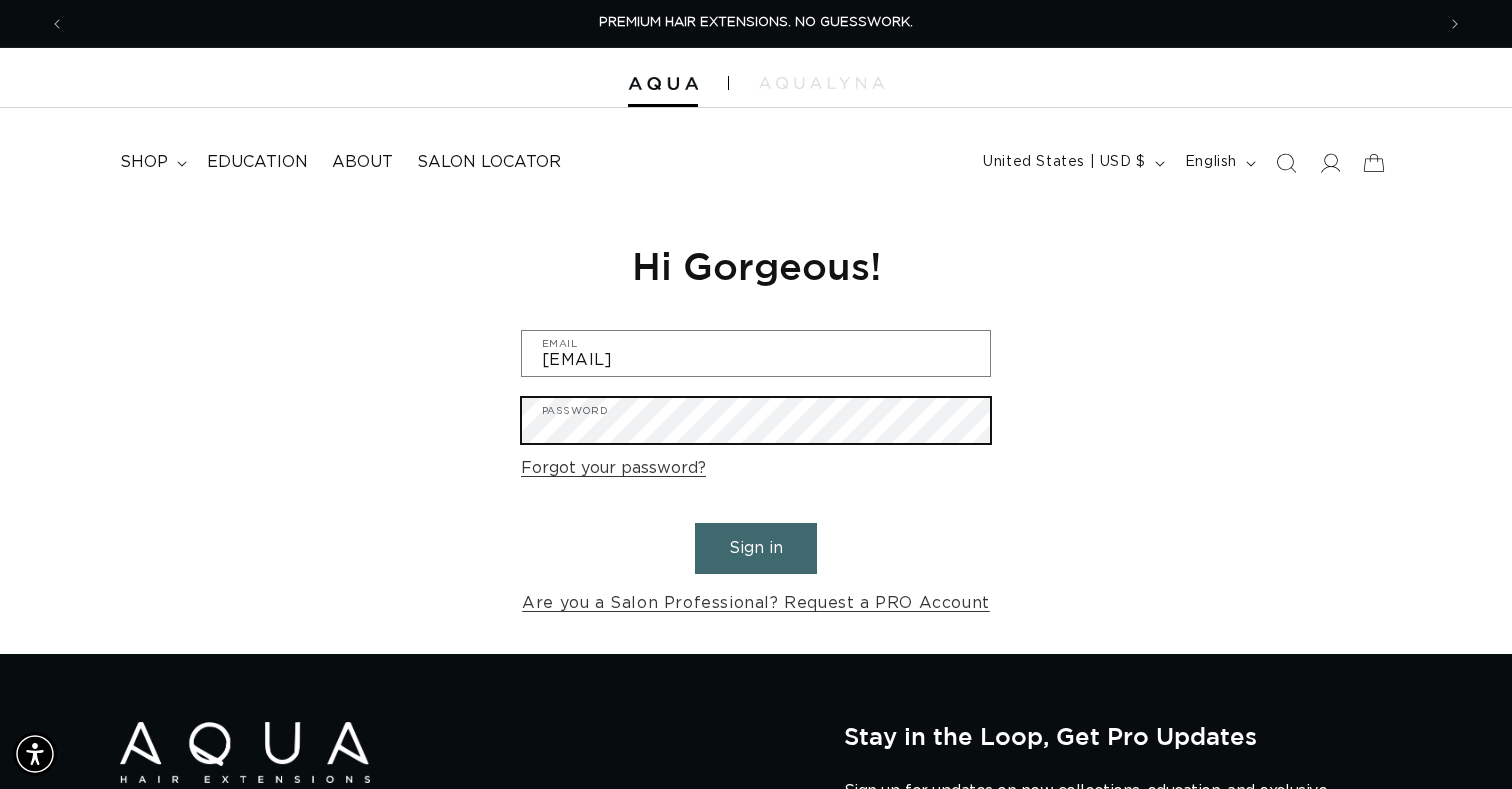 click on "Sign in" at bounding box center [756, 548] 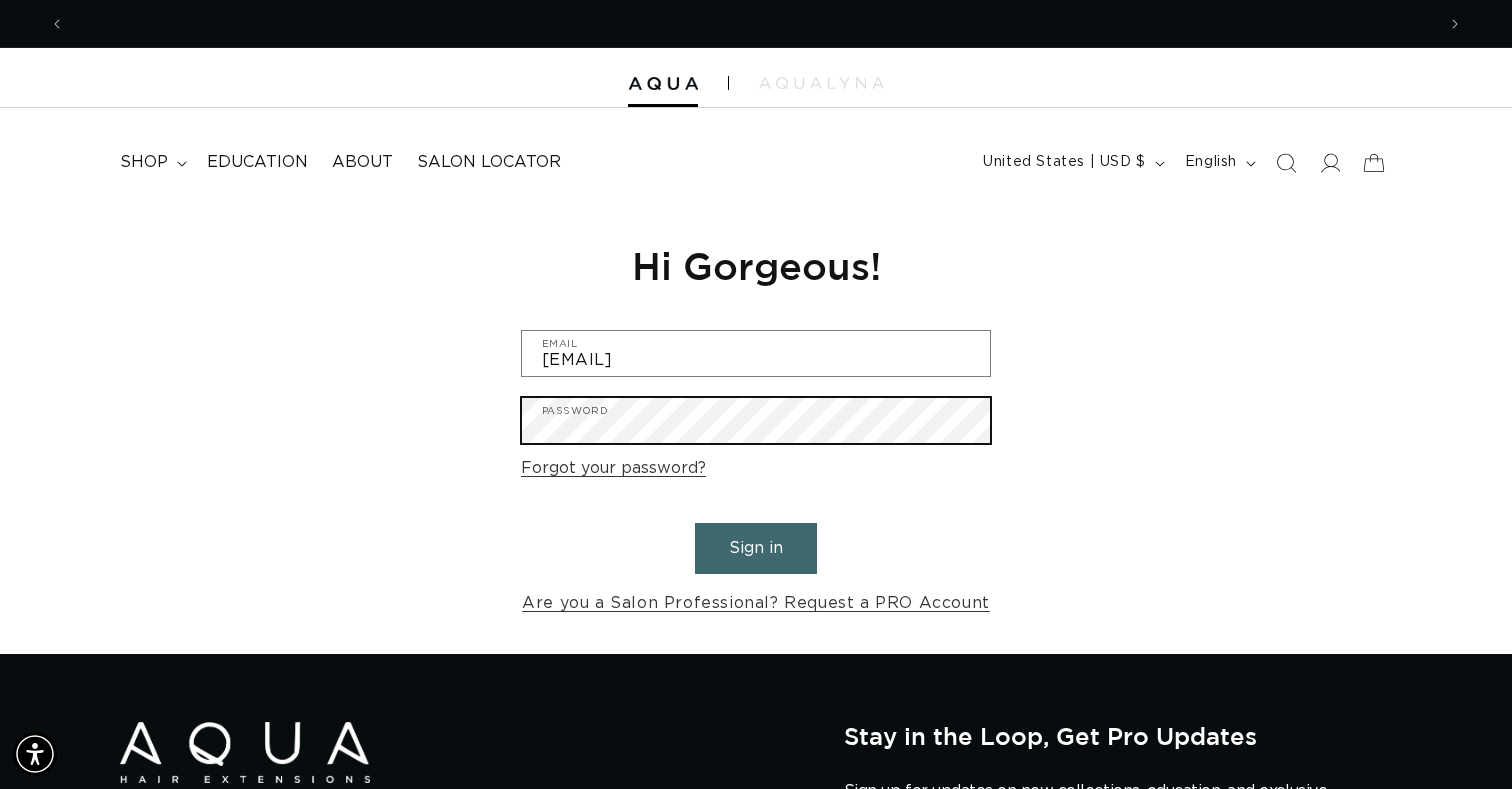 scroll, scrollTop: 0, scrollLeft: 1370, axis: horizontal 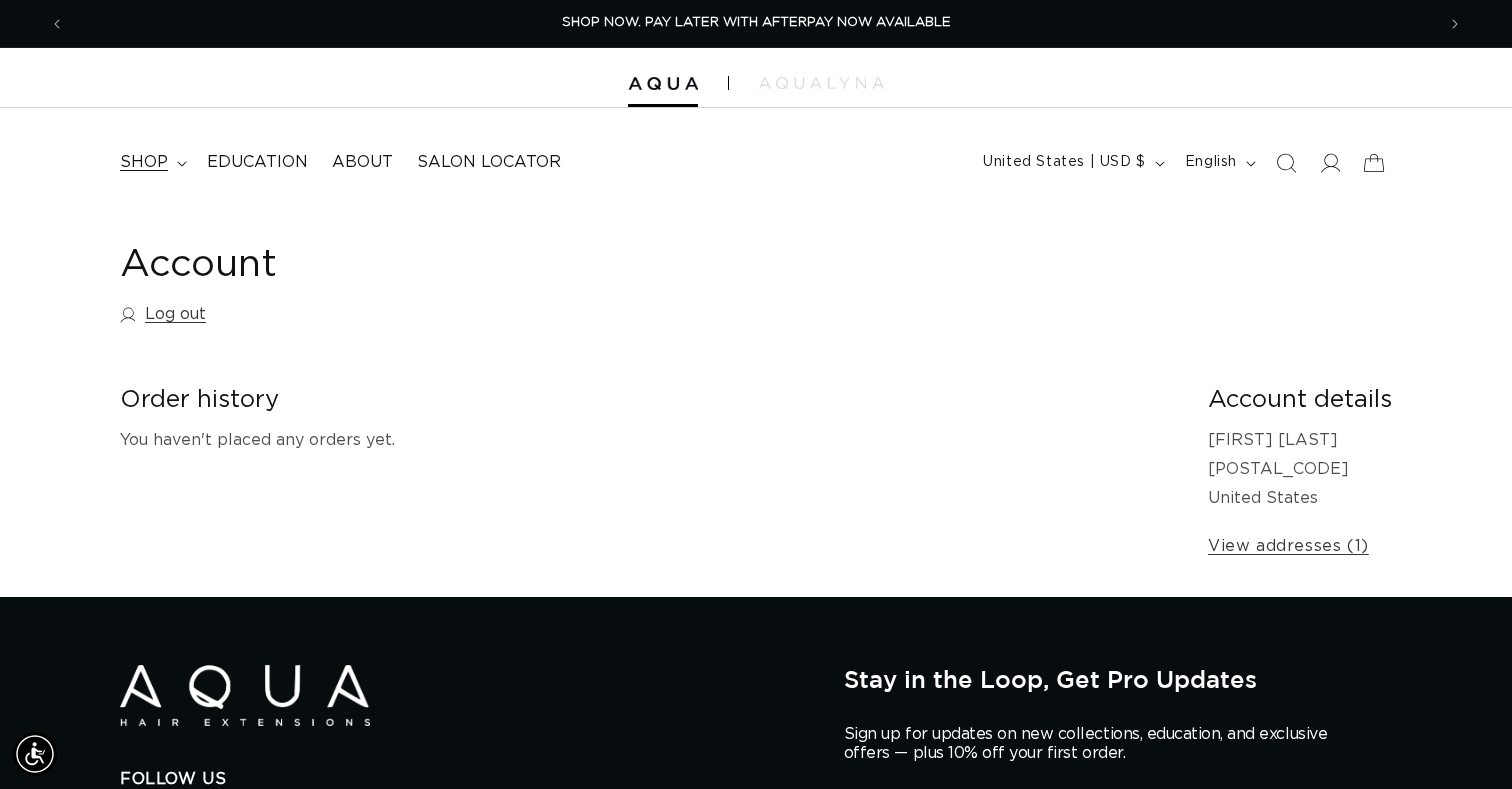 click on "shop" at bounding box center (144, 162) 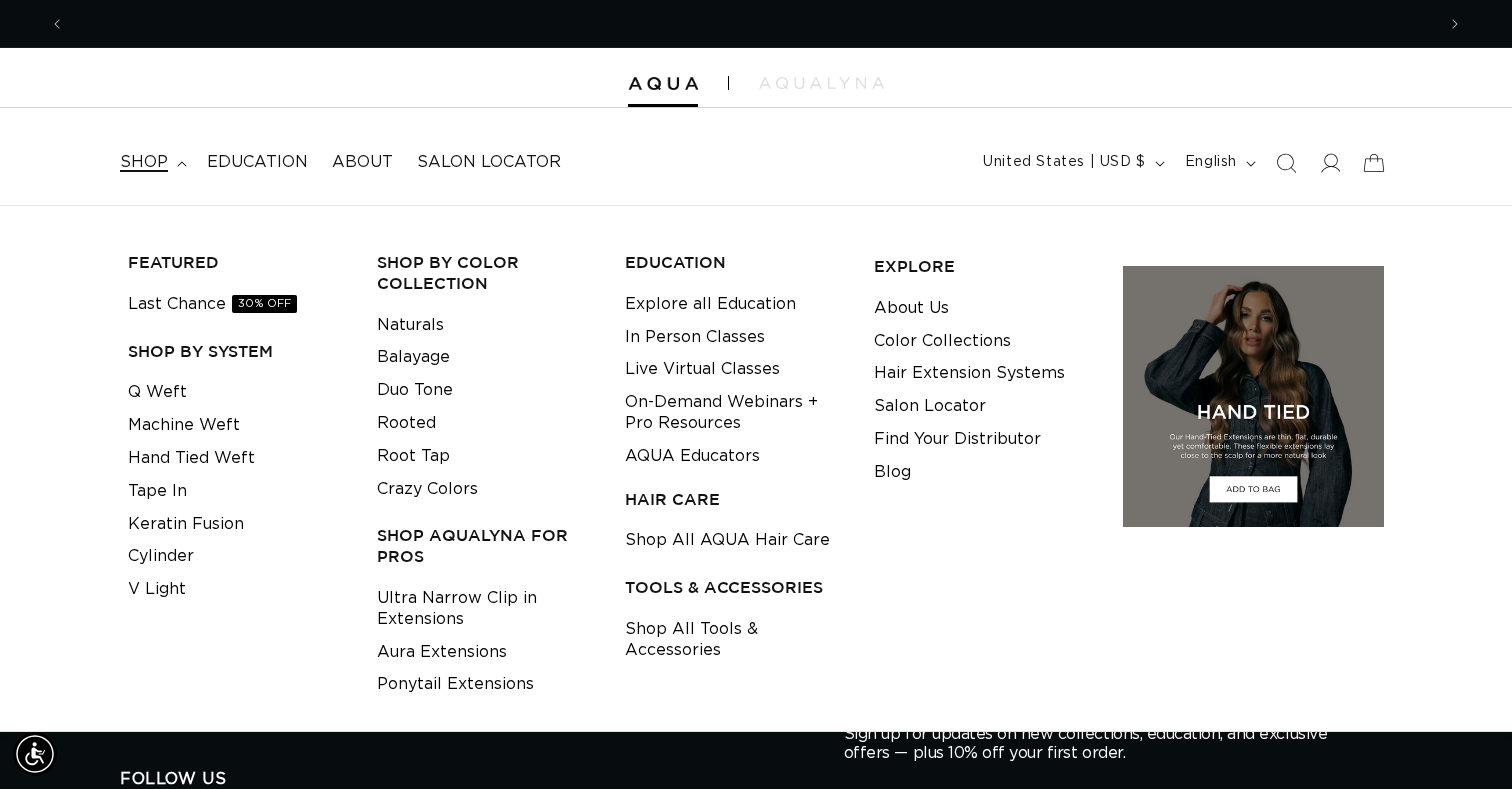 scroll, scrollTop: 0, scrollLeft: 2740, axis: horizontal 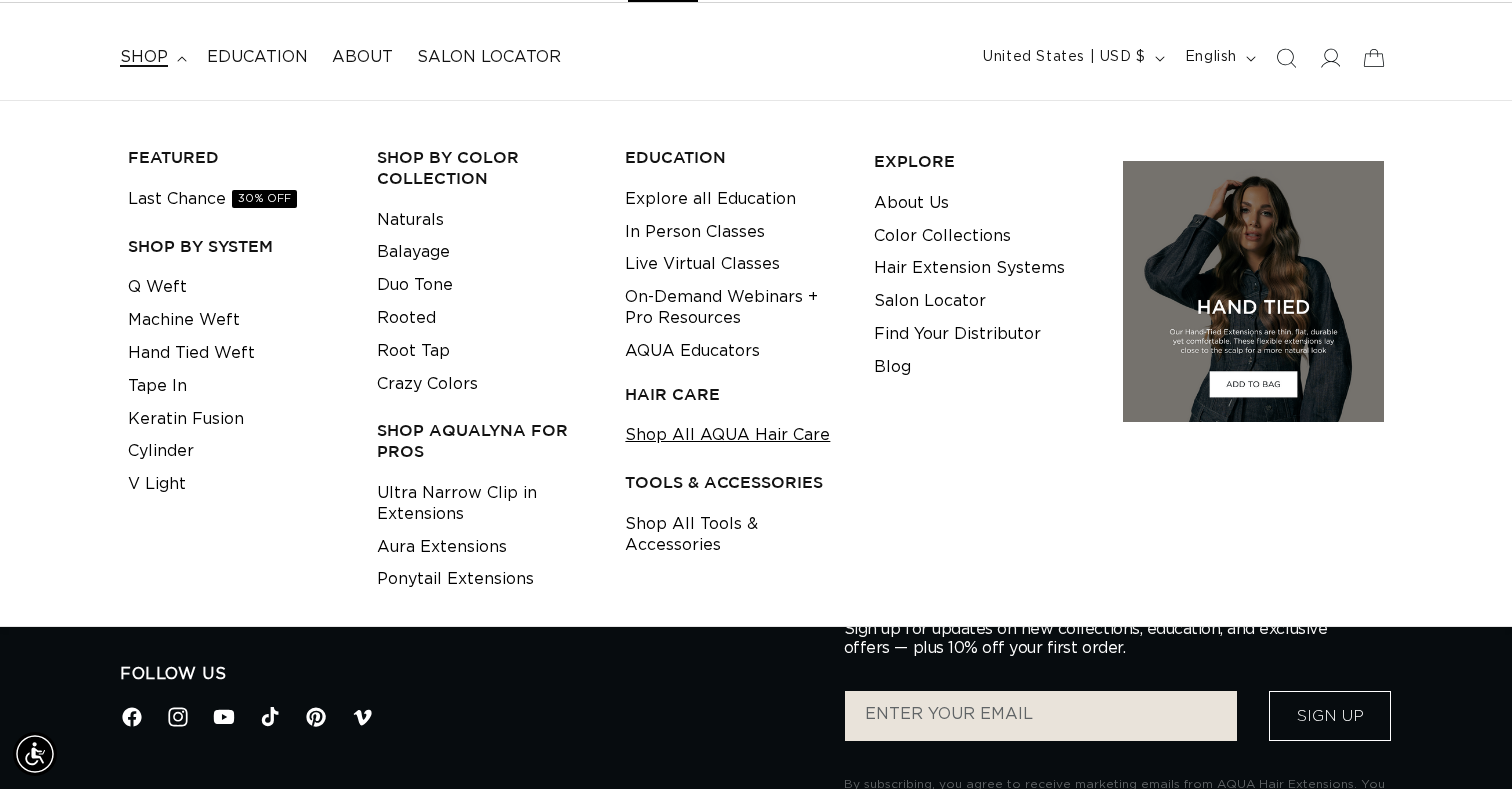 click on "Shop All AQUA Hair Care" at bounding box center [727, 435] 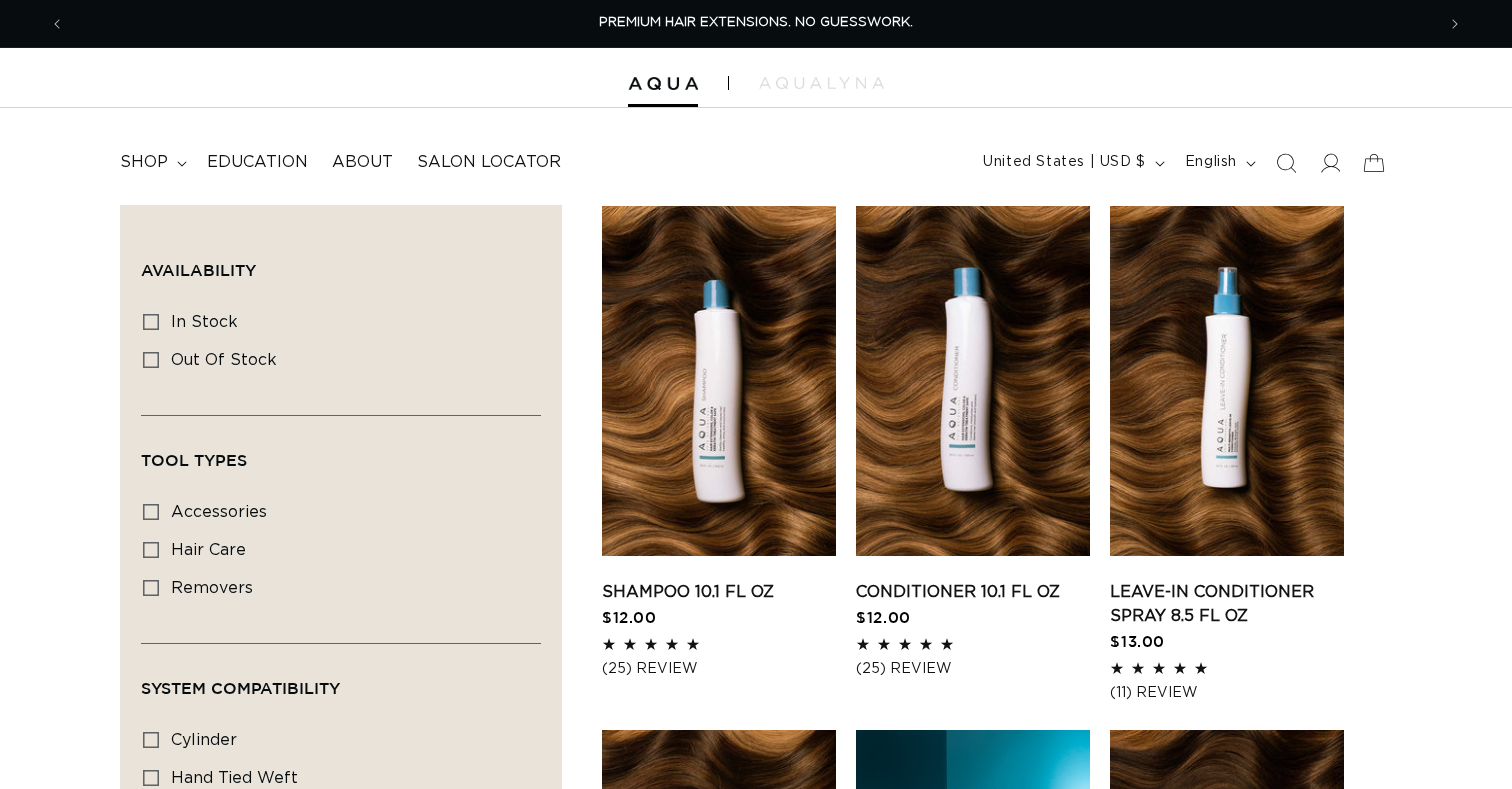 scroll, scrollTop: 0, scrollLeft: 0, axis: both 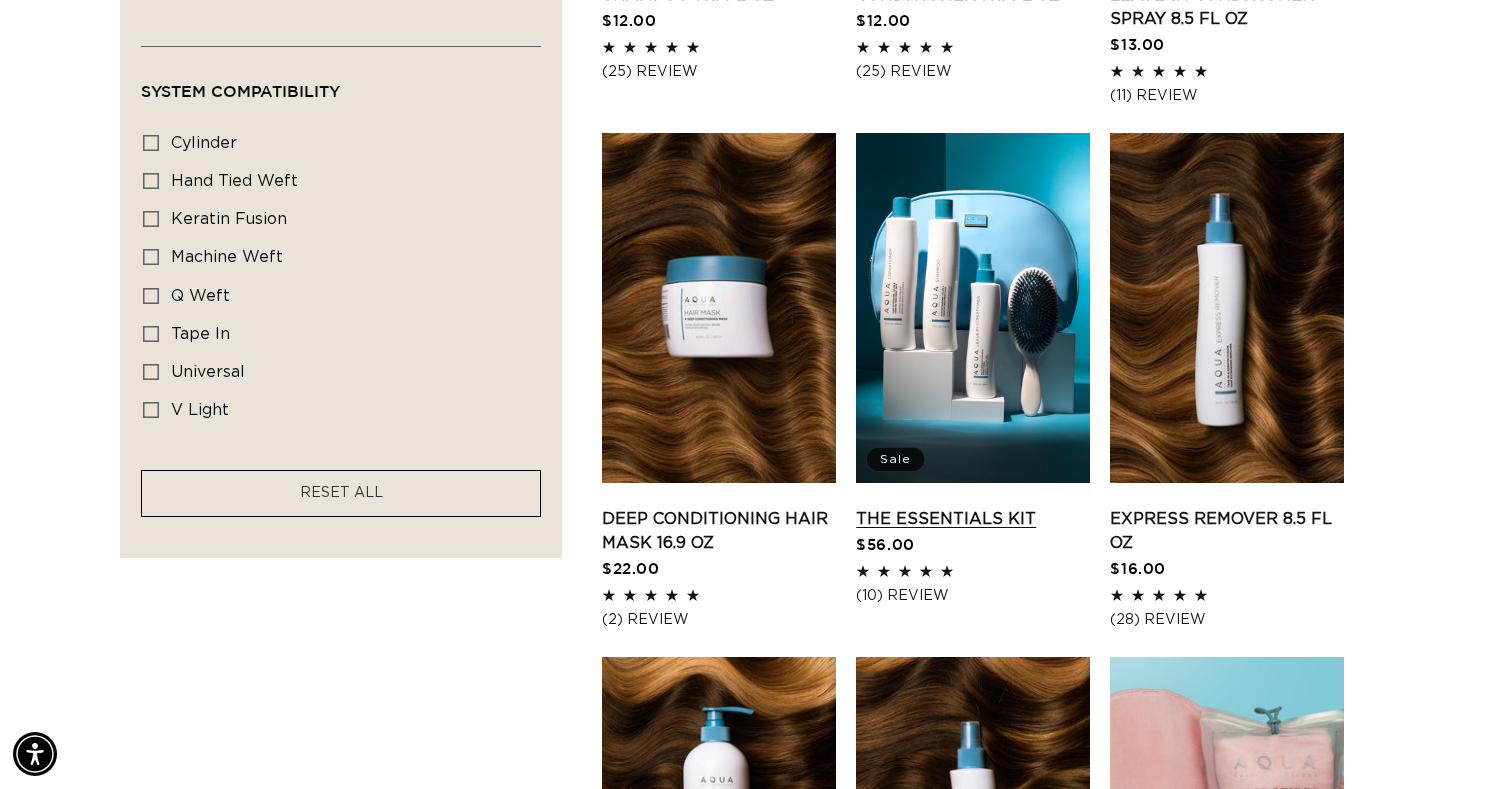 click on "The Essentials Kit" at bounding box center [973, 519] 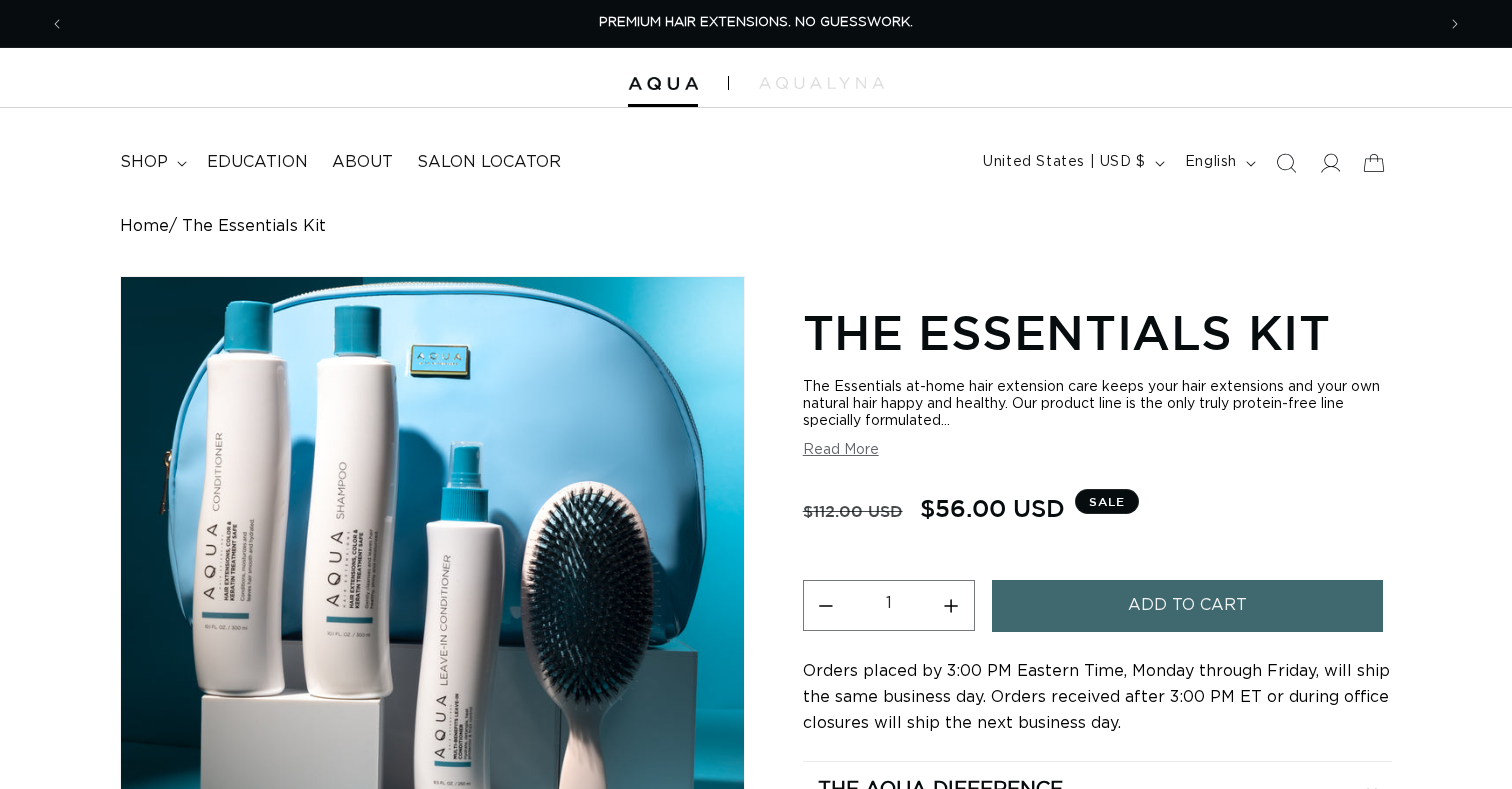 scroll, scrollTop: 0, scrollLeft: 0, axis: both 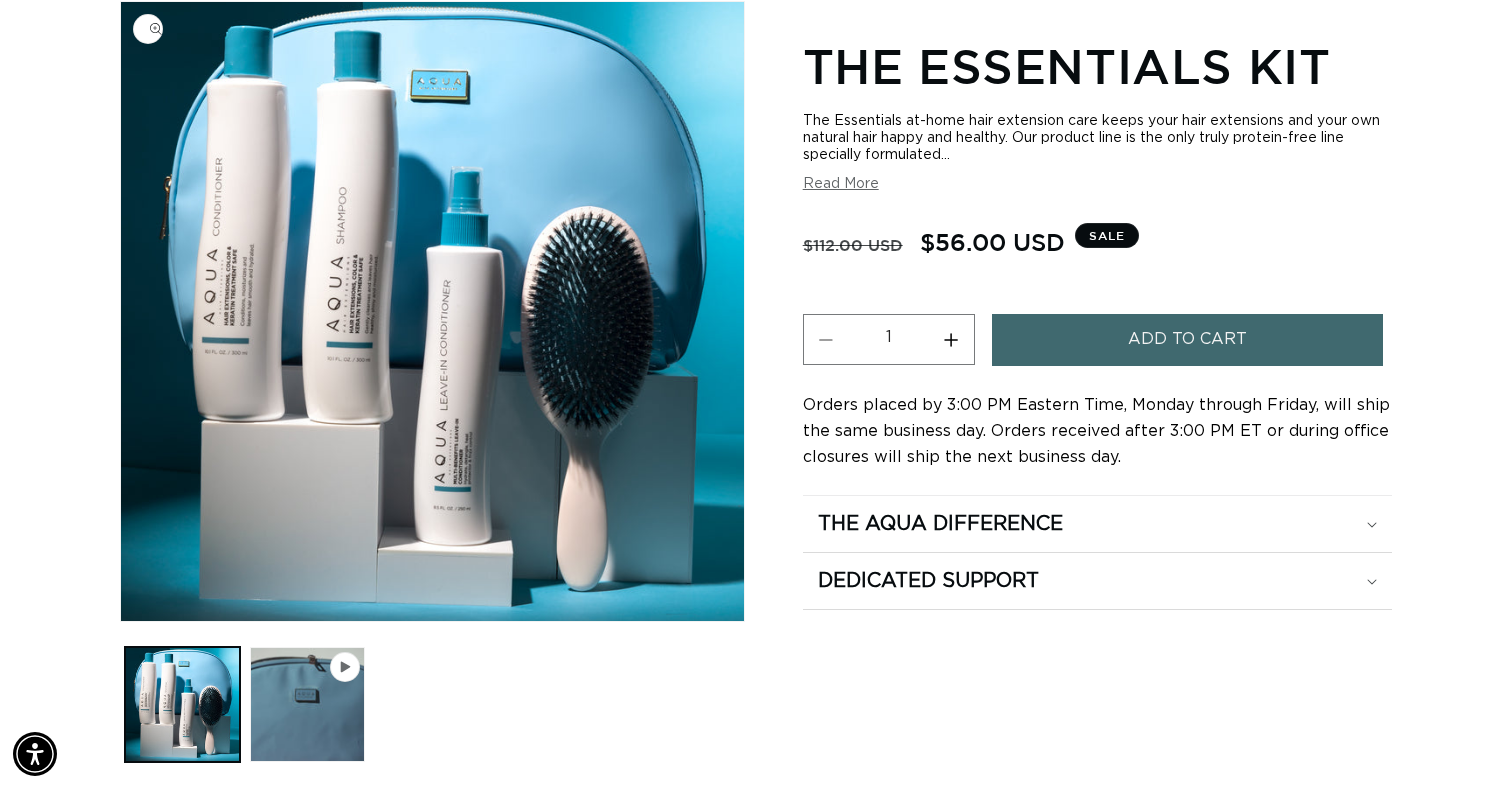 click at bounding box center (432, 311) 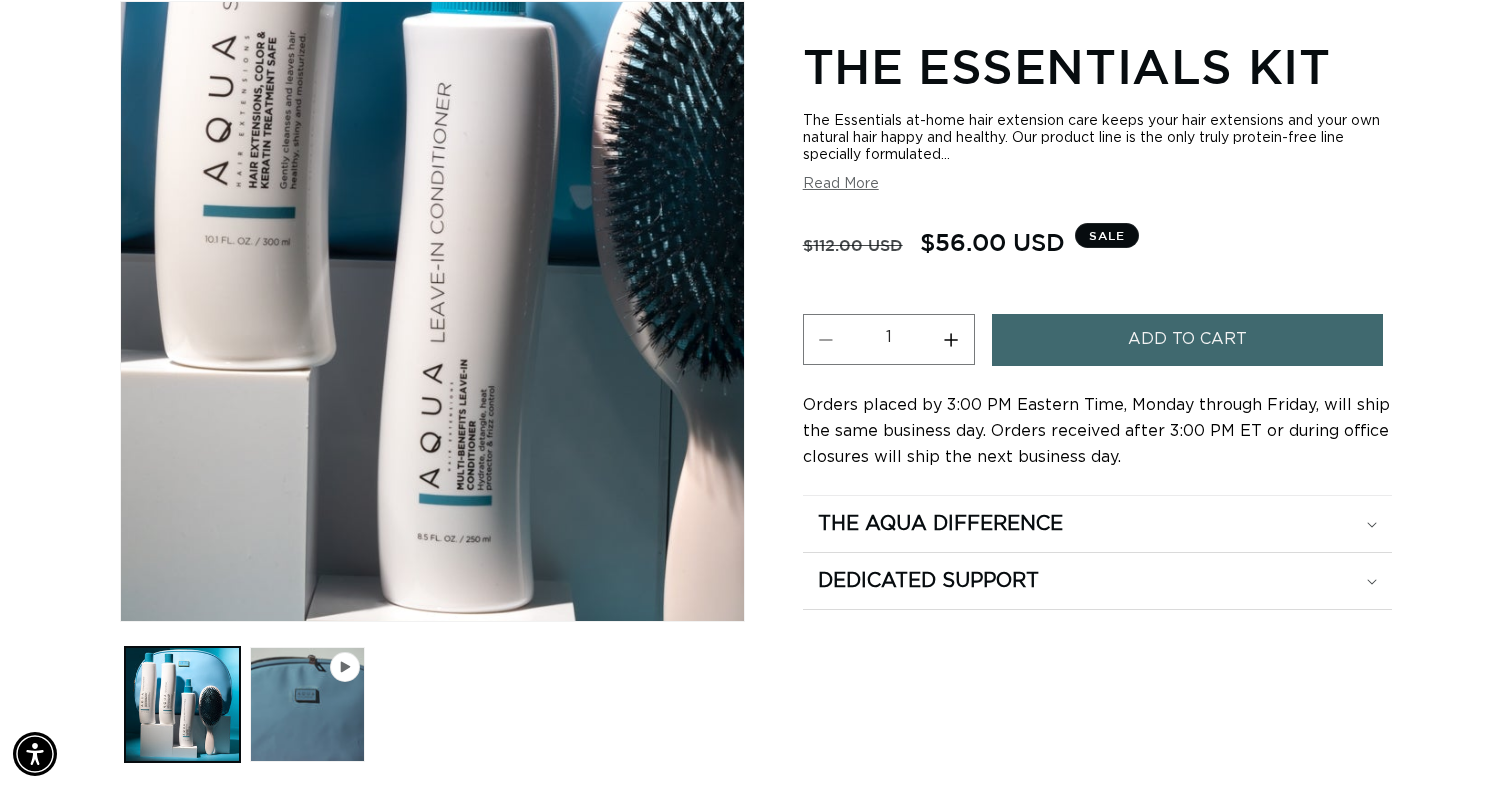 scroll, scrollTop: 0, scrollLeft: 2740, axis: horizontal 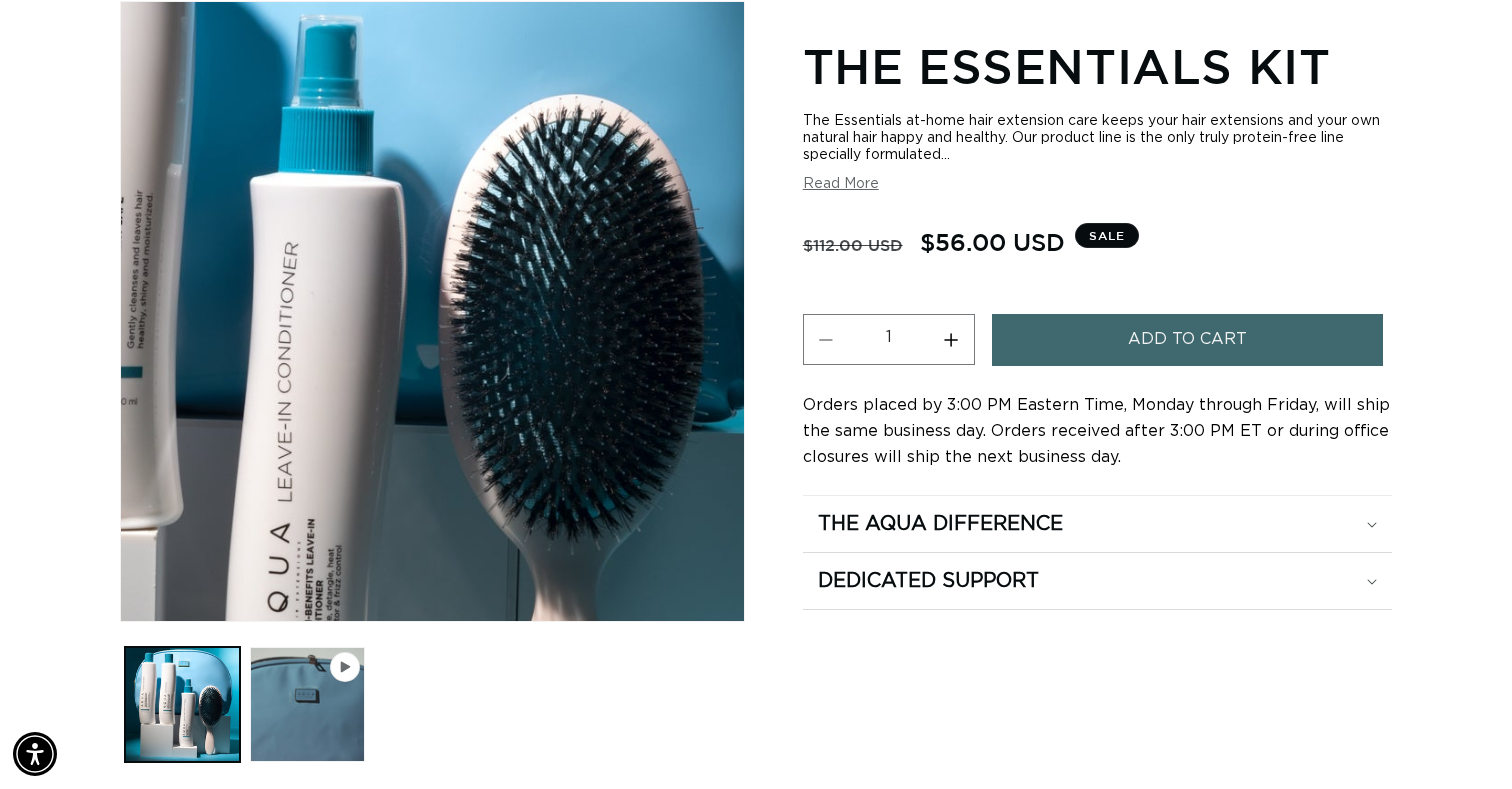 click at bounding box center (432, 311) 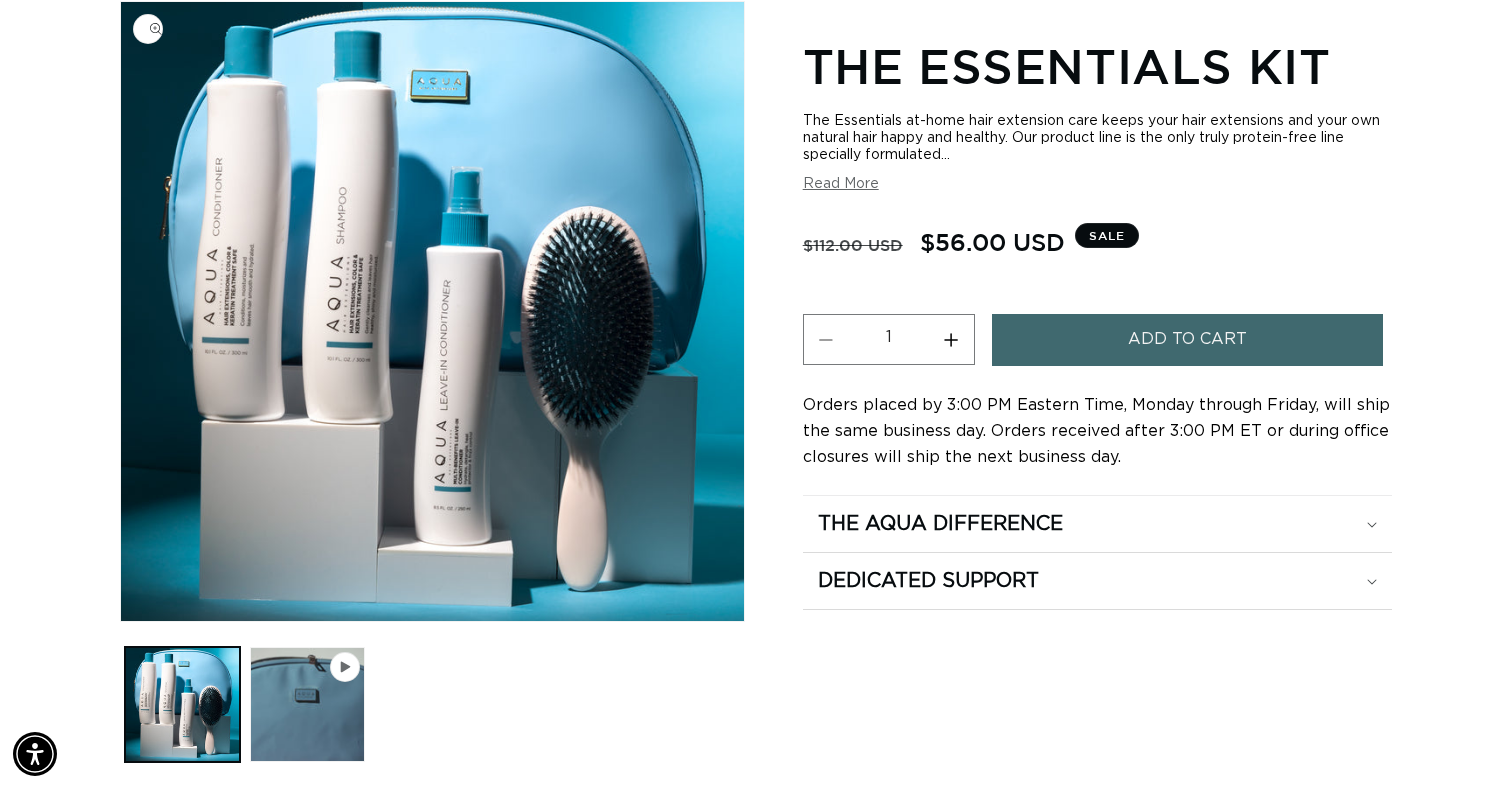 scroll, scrollTop: 0, scrollLeft: 0, axis: both 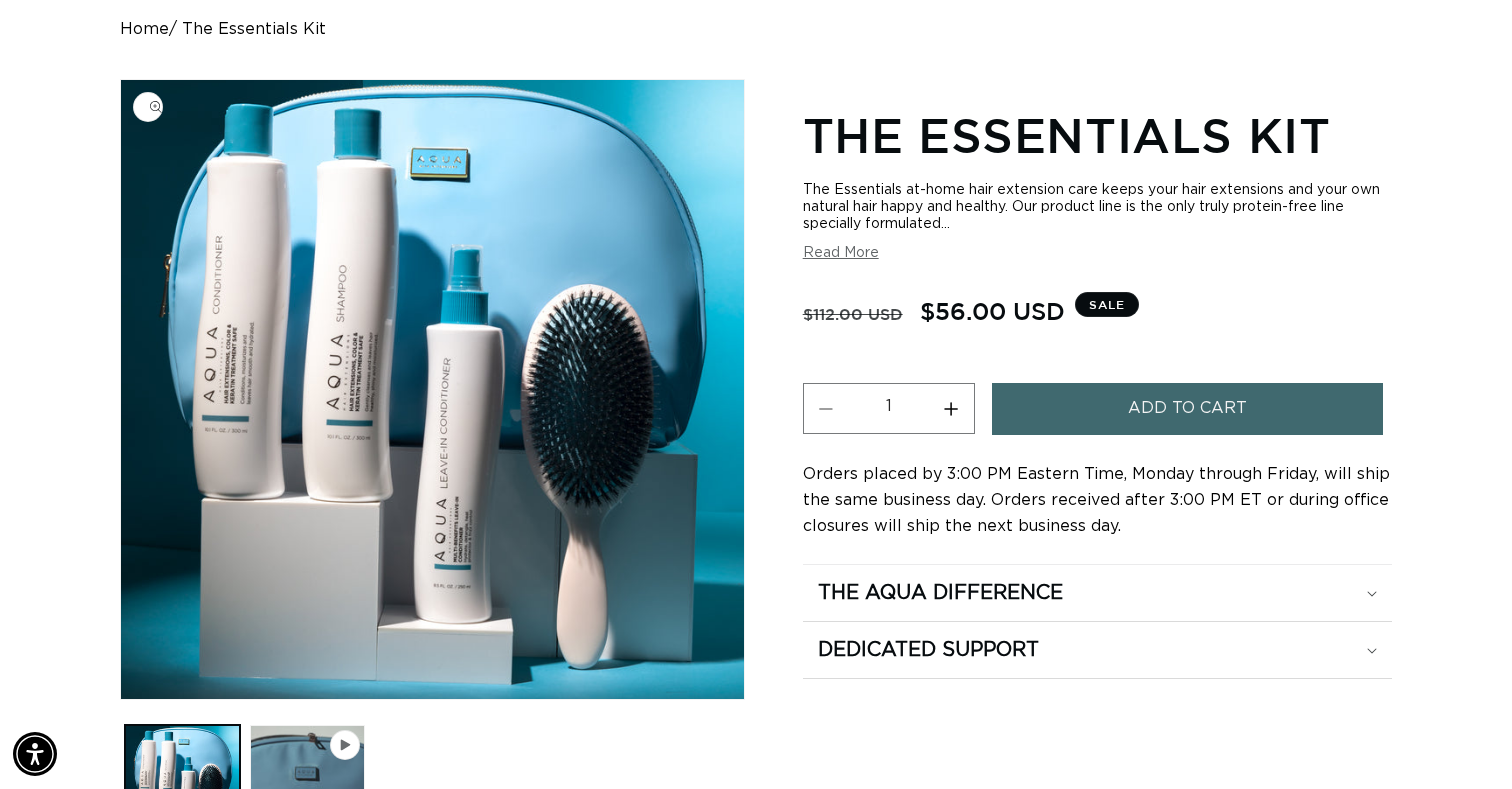 click at bounding box center [432, 389] 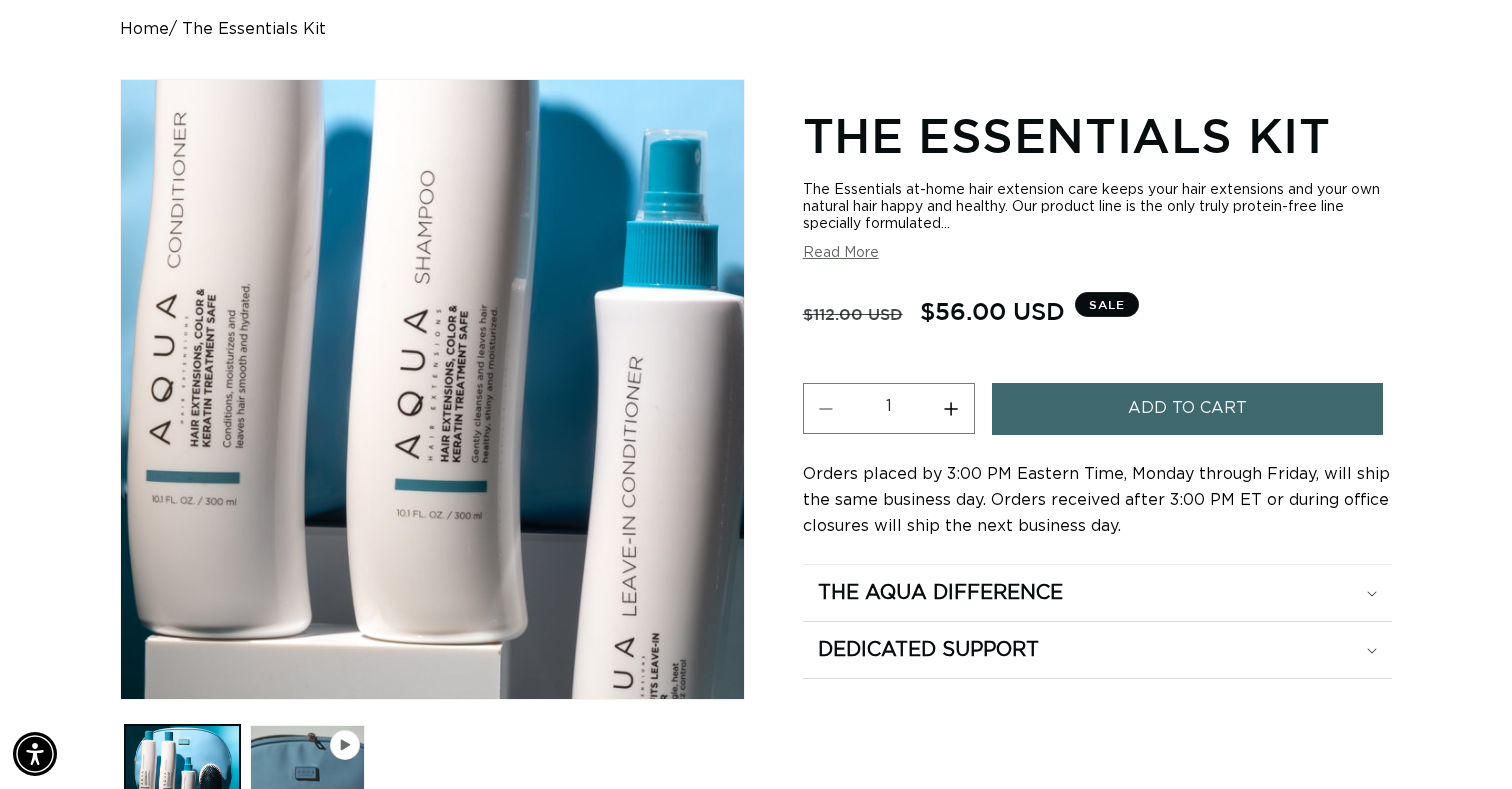 scroll, scrollTop: 0, scrollLeft: 1370, axis: horizontal 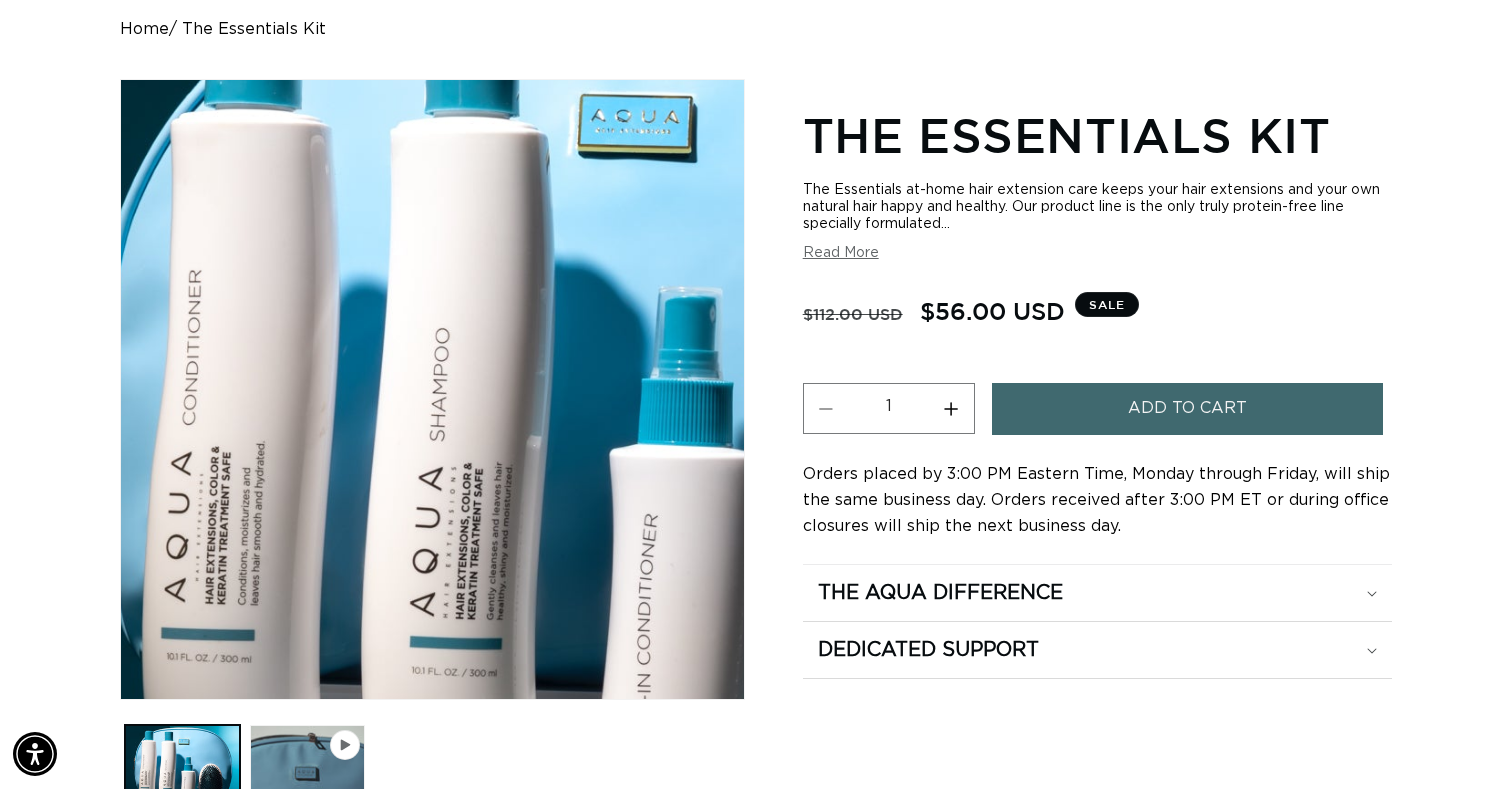 click at bounding box center [432, 389] 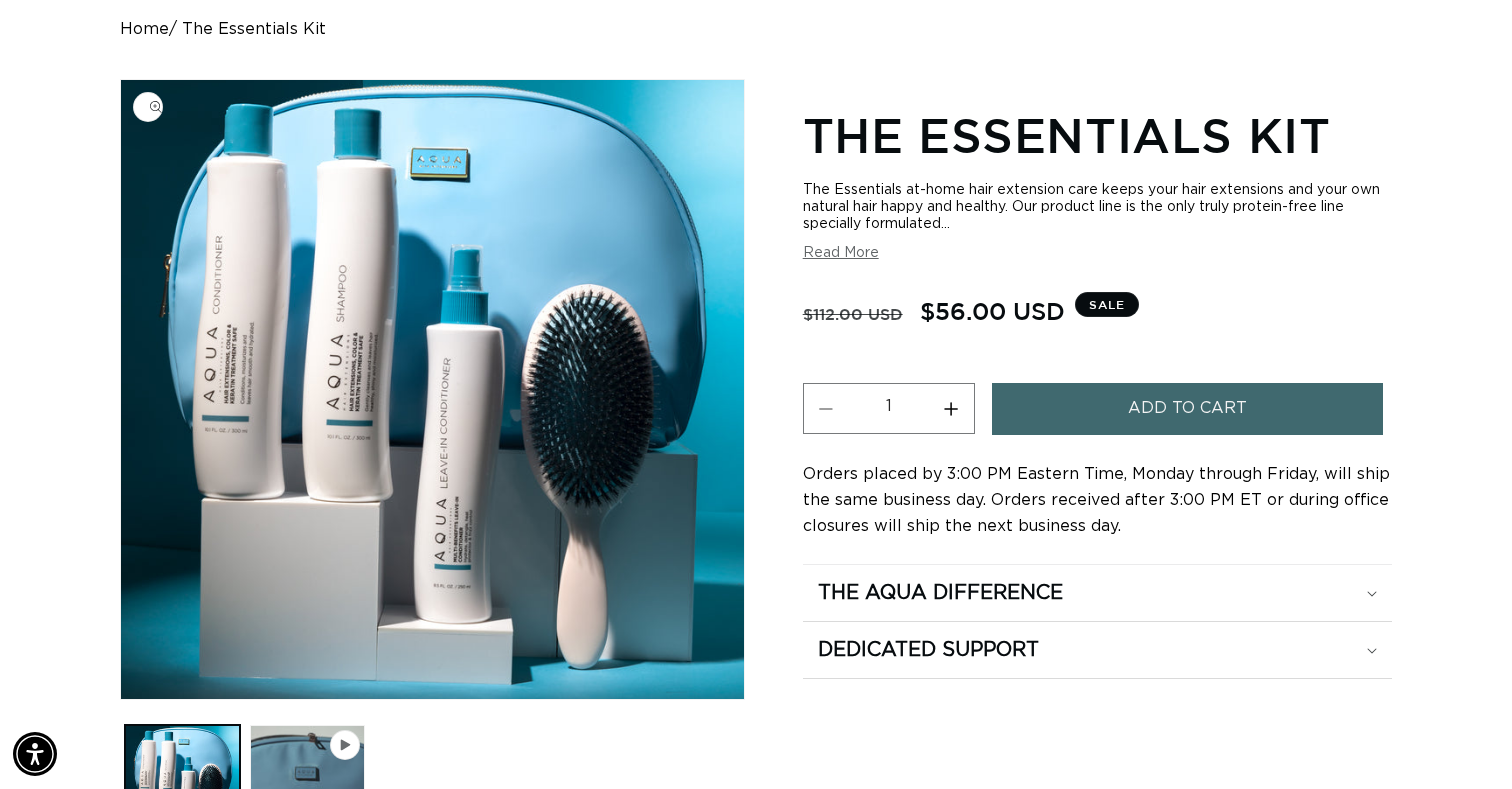 scroll, scrollTop: 0, scrollLeft: 0, axis: both 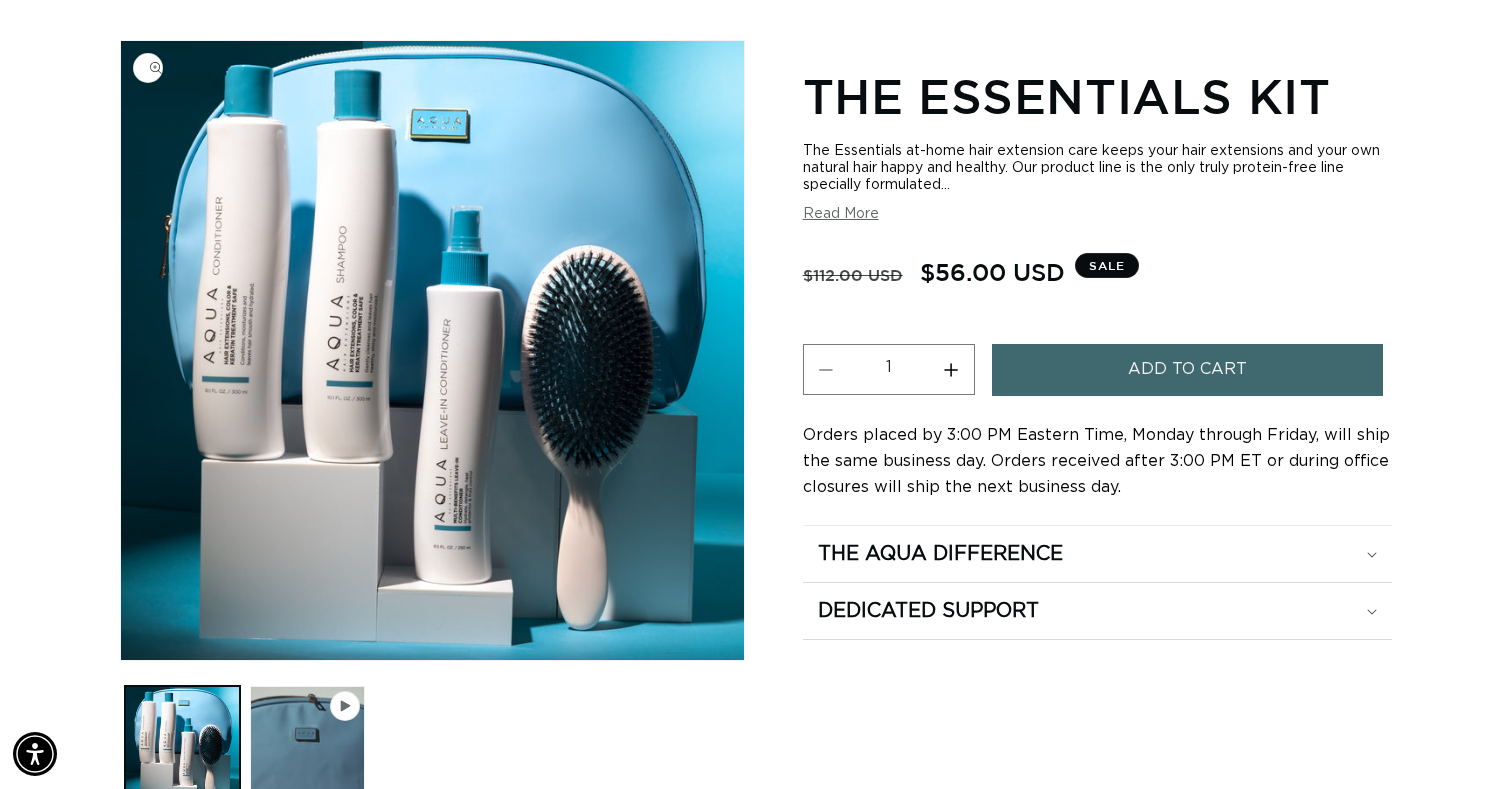click on "$112.00 USD" at bounding box center [853, 275] 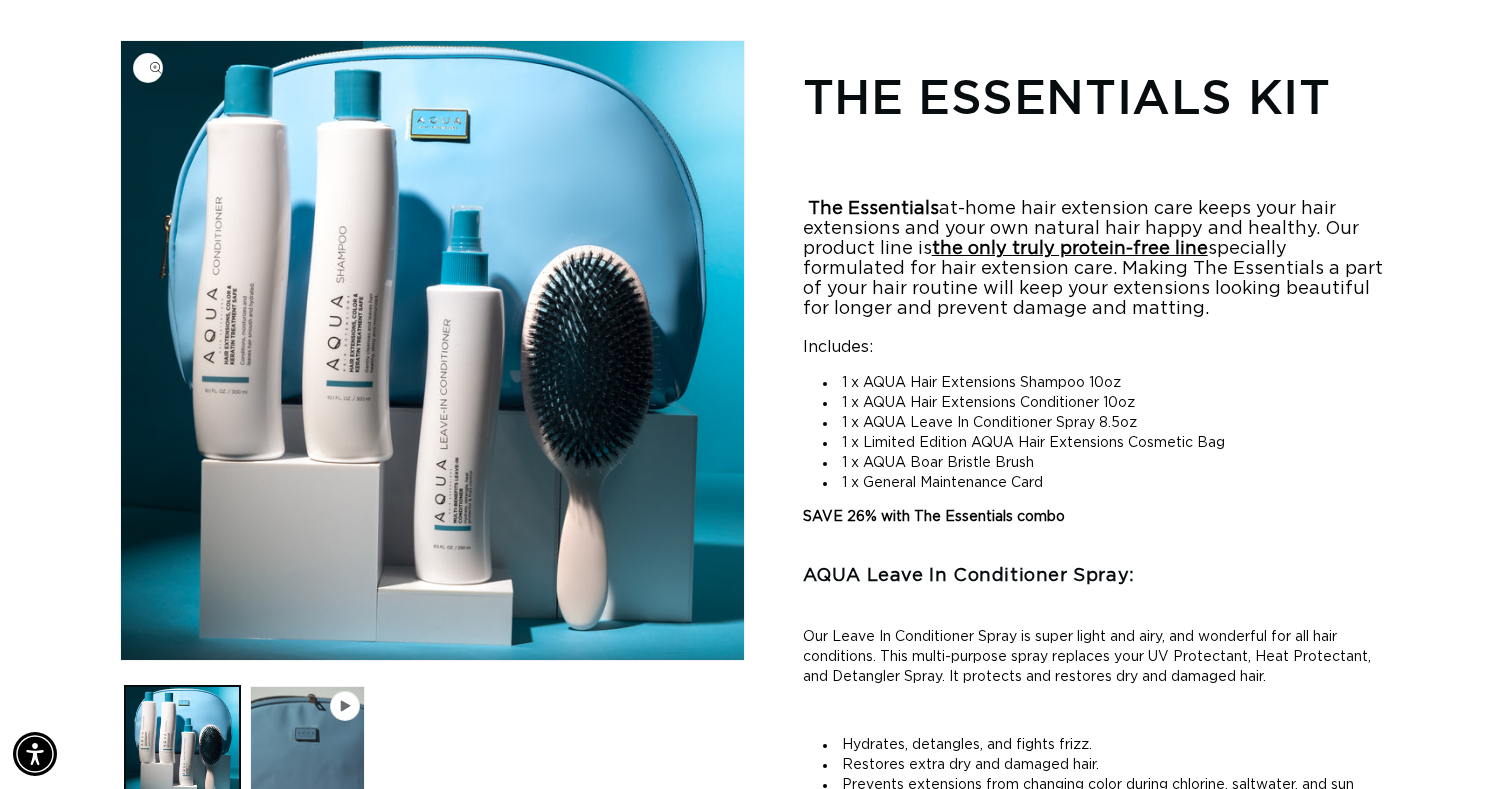 scroll, scrollTop: 0, scrollLeft: 2740, axis: horizontal 